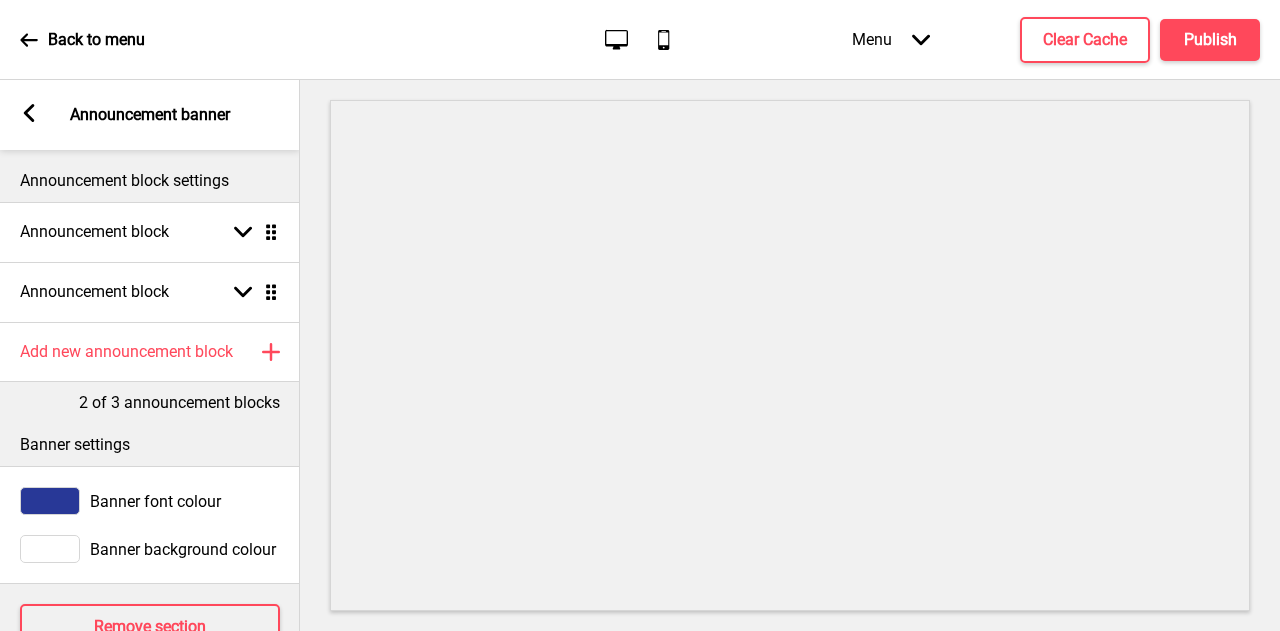 scroll, scrollTop: 0, scrollLeft: 0, axis: both 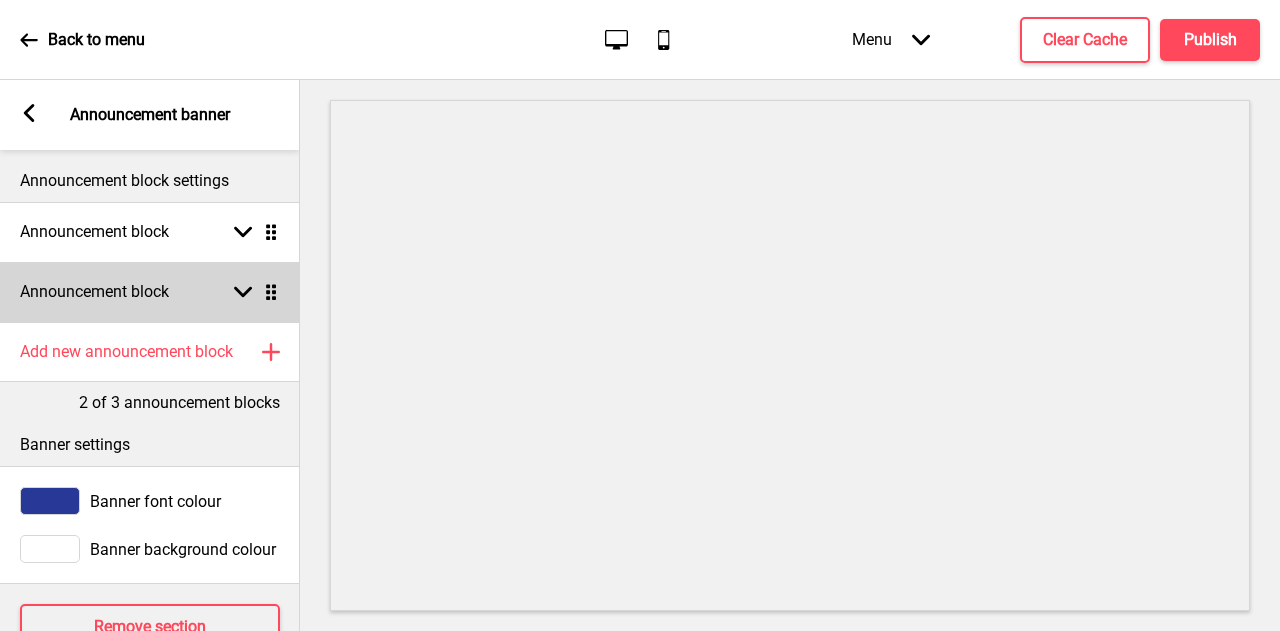 click at bounding box center [243, 292] 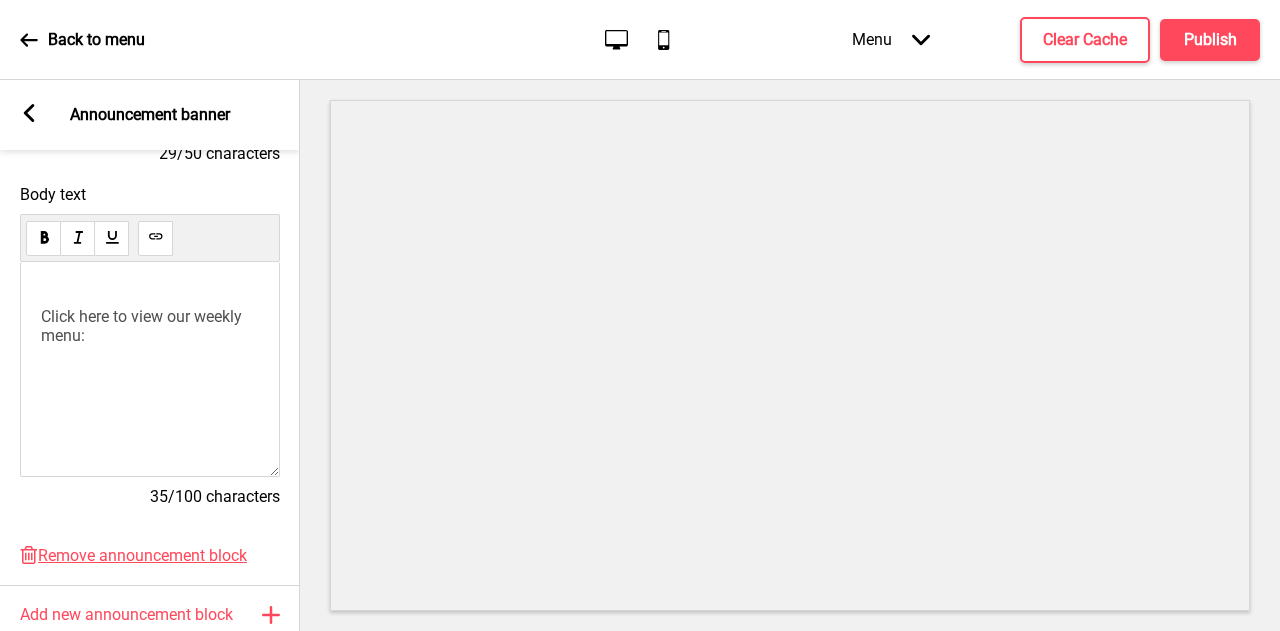 scroll, scrollTop: 400, scrollLeft: 0, axis: vertical 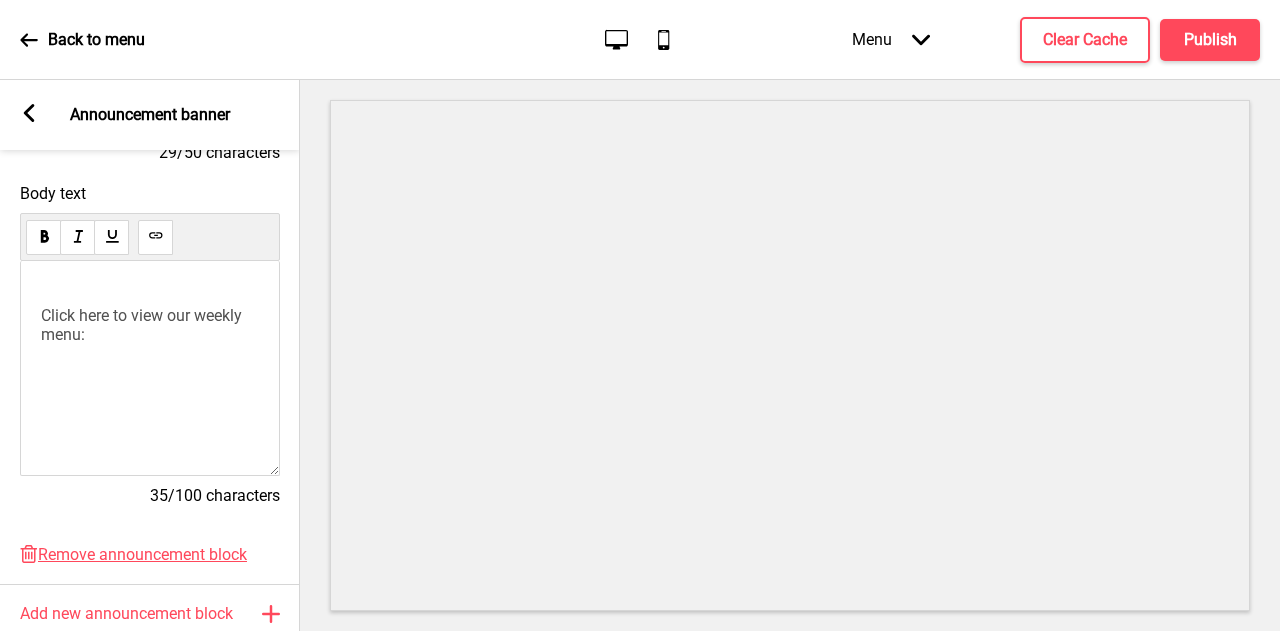 click on "Click here to view our weekly menu:" at bounding box center (143, 325) 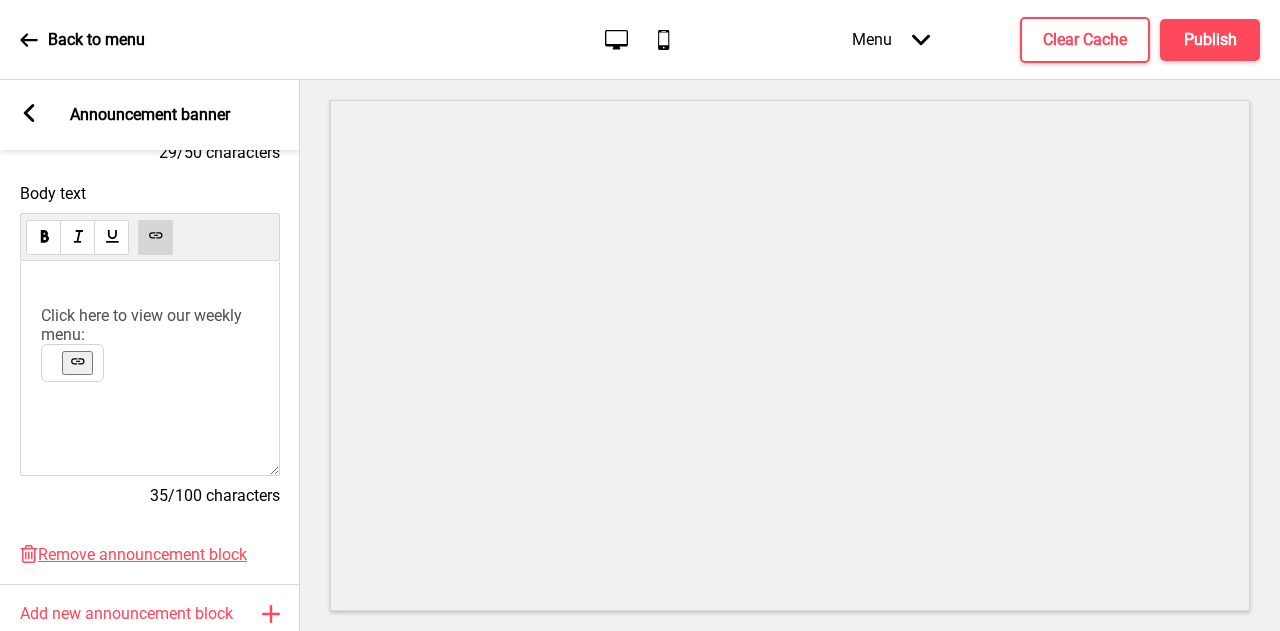 click at bounding box center [77, 363] 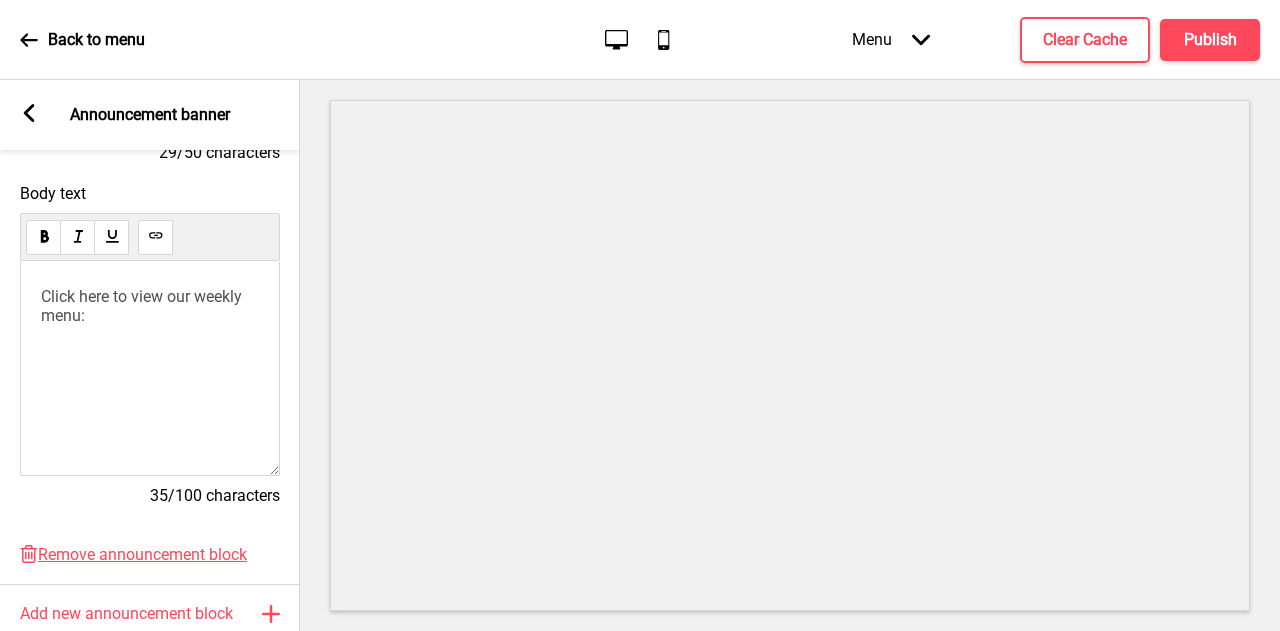 click on "Click here to view our weekly menu:" at bounding box center (150, 306) 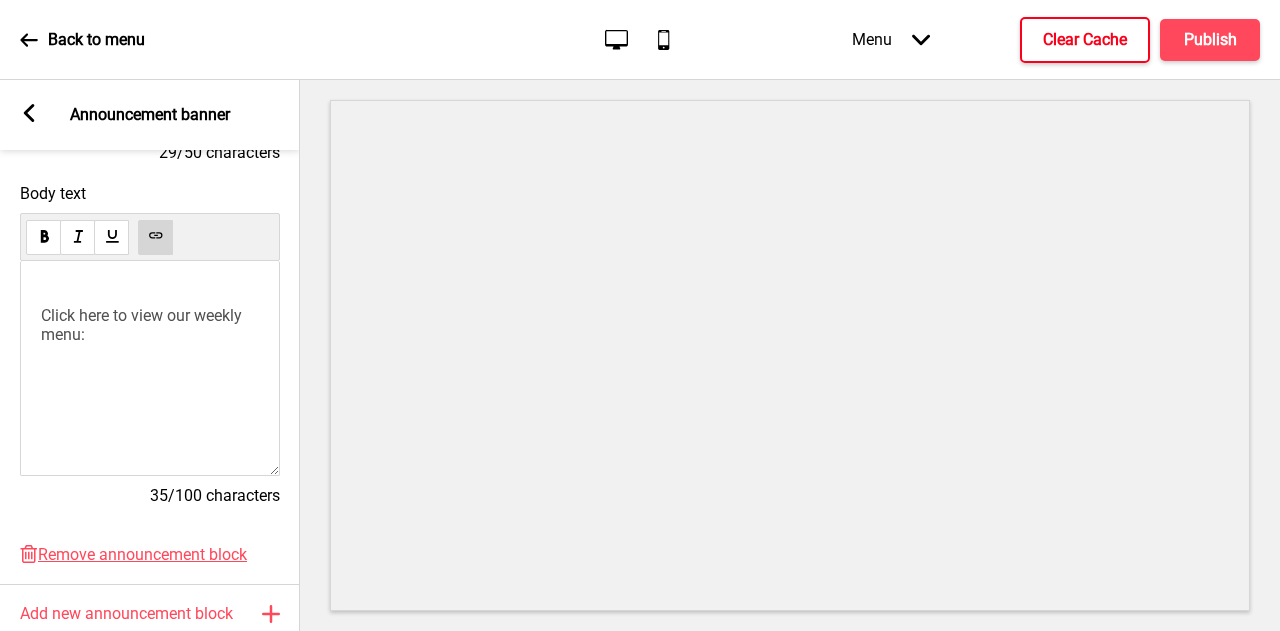click on "Clear Cache" at bounding box center [1085, 40] 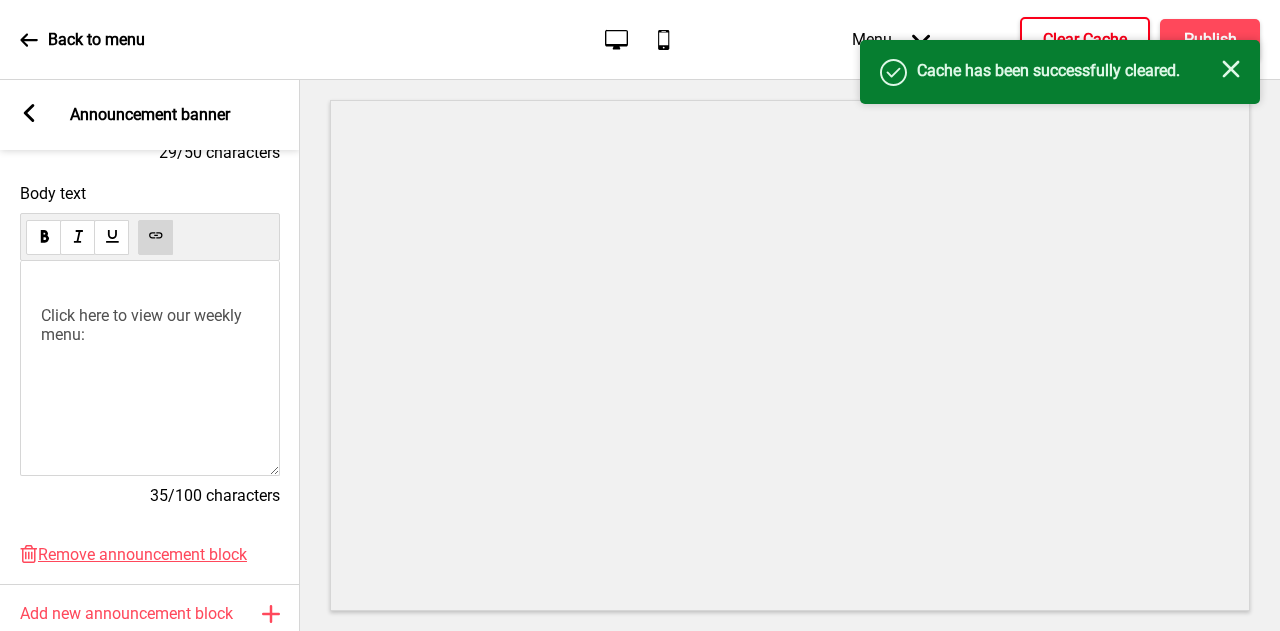 click at bounding box center (1231, 69) 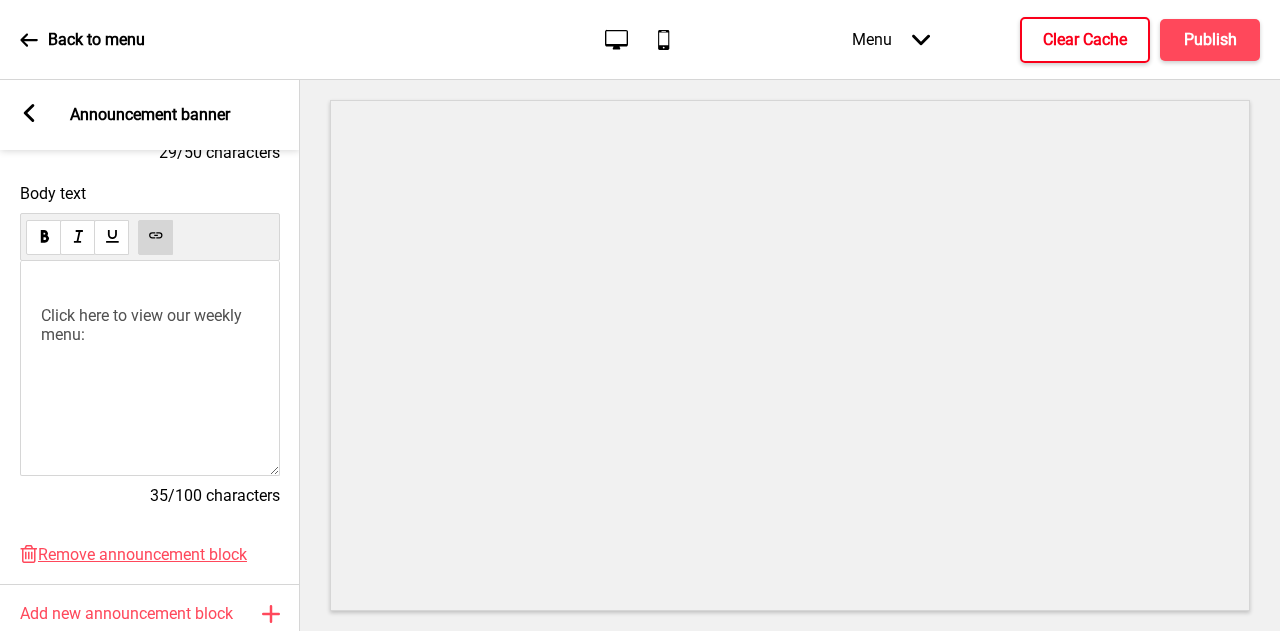 click at bounding box center [155, 237] 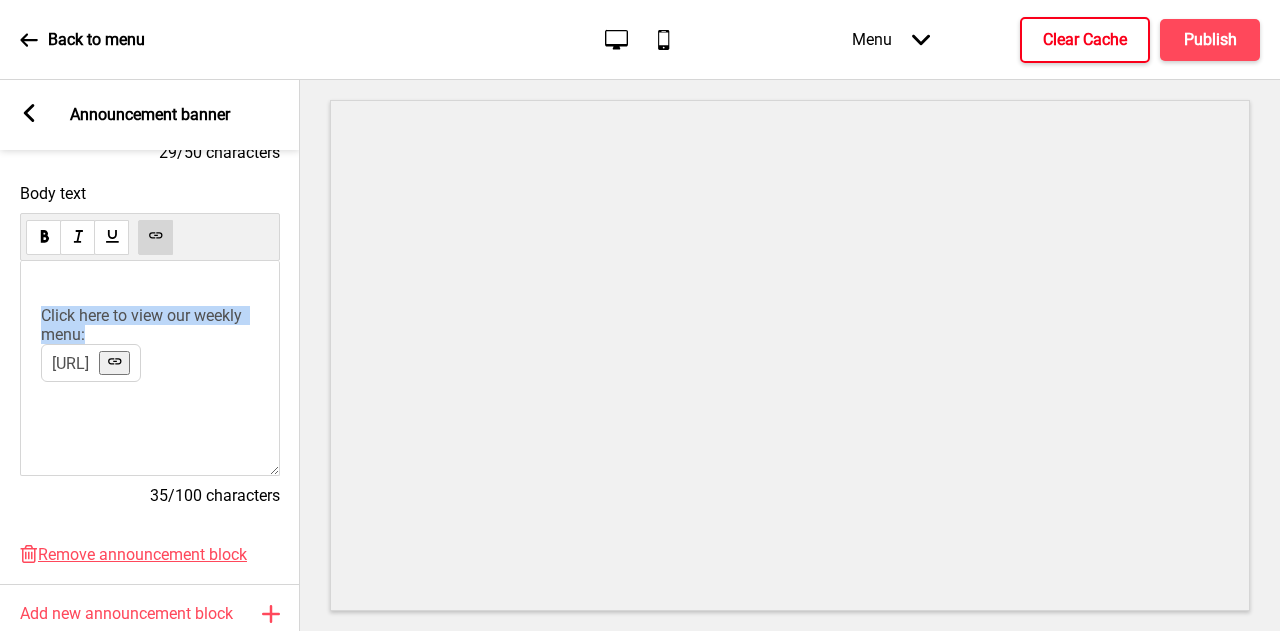 drag, startPoint x: 40, startPoint y: 323, endPoint x: 107, endPoint y: 351, distance: 72.615425 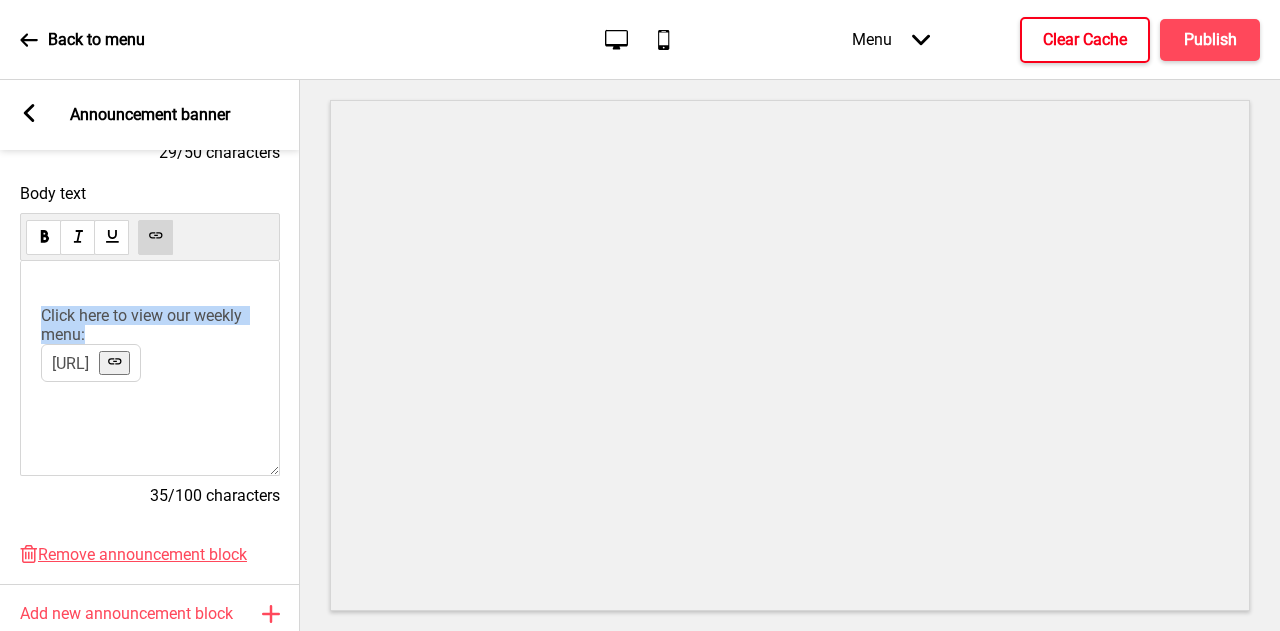 click on "Click here to view our weekly menu: [URL]" at bounding box center [150, 315] 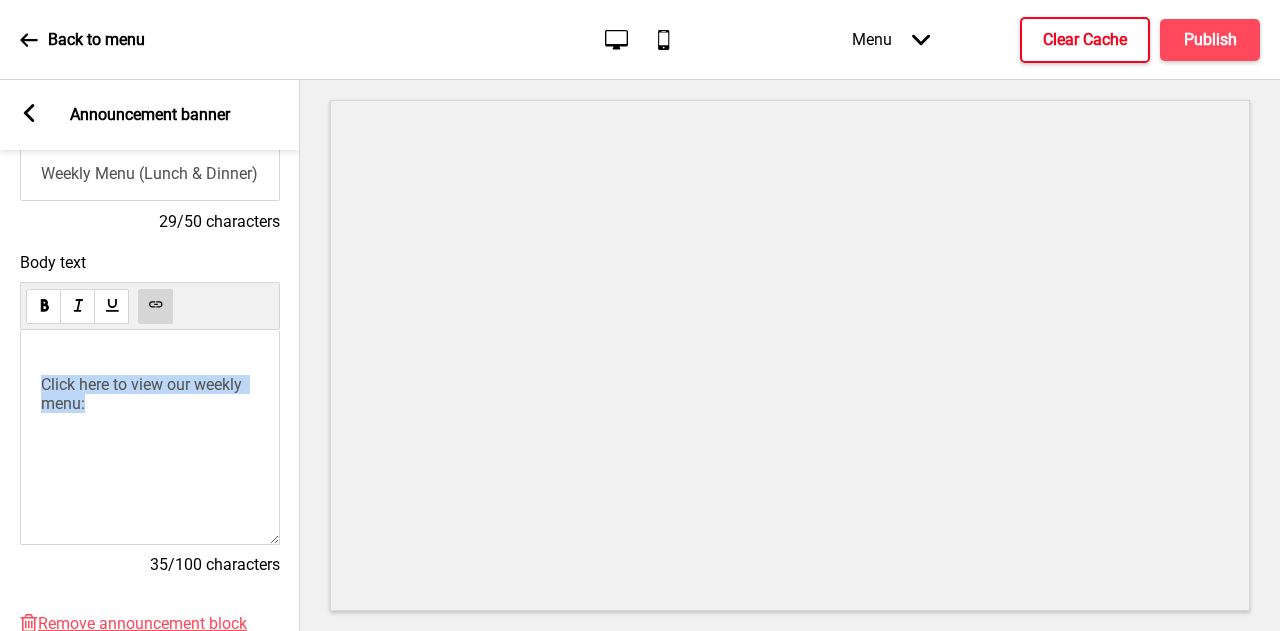 scroll, scrollTop: 300, scrollLeft: 0, axis: vertical 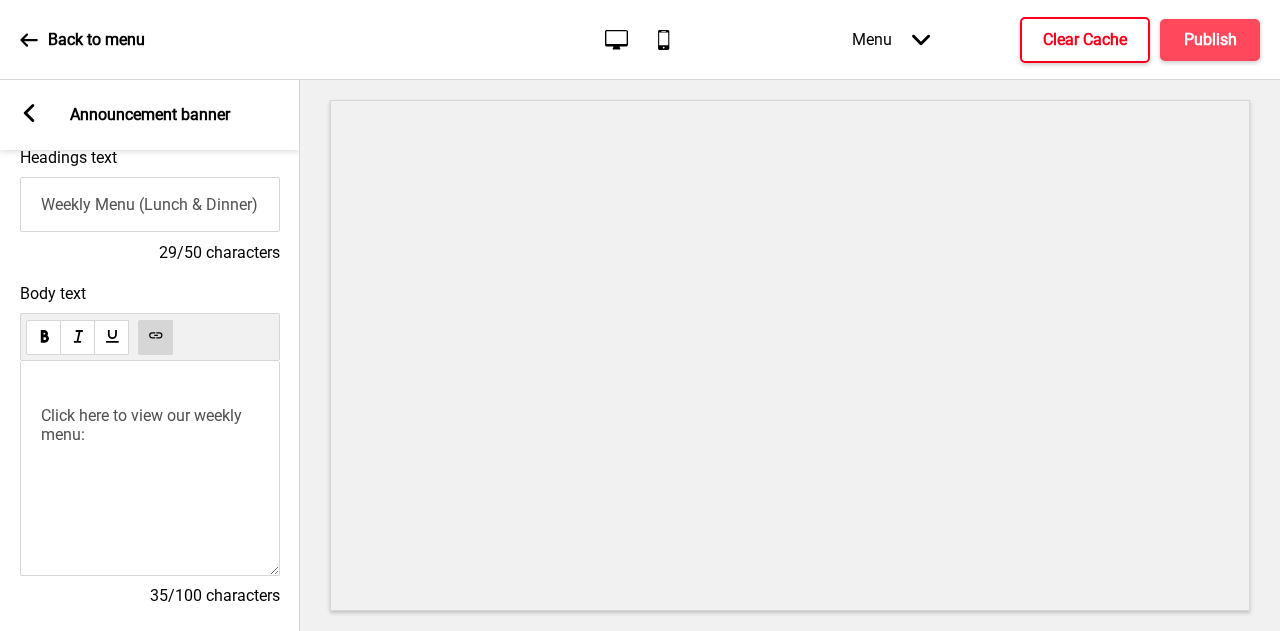 click at bounding box center (29, 113) 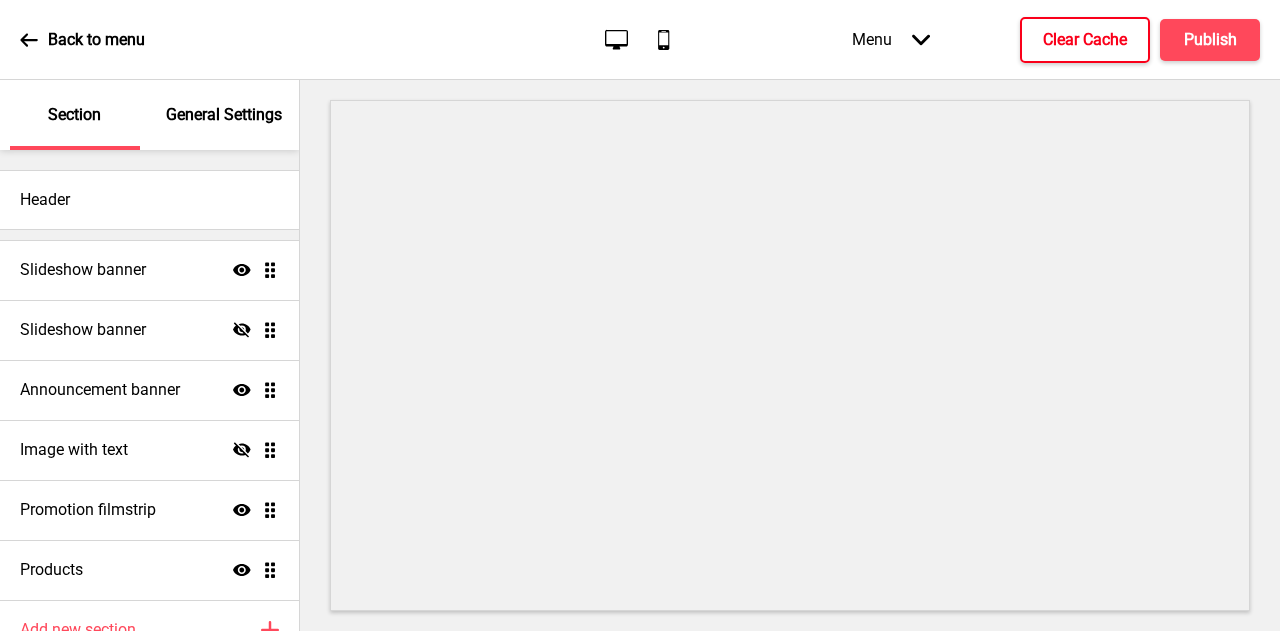 click at bounding box center (29, 40) 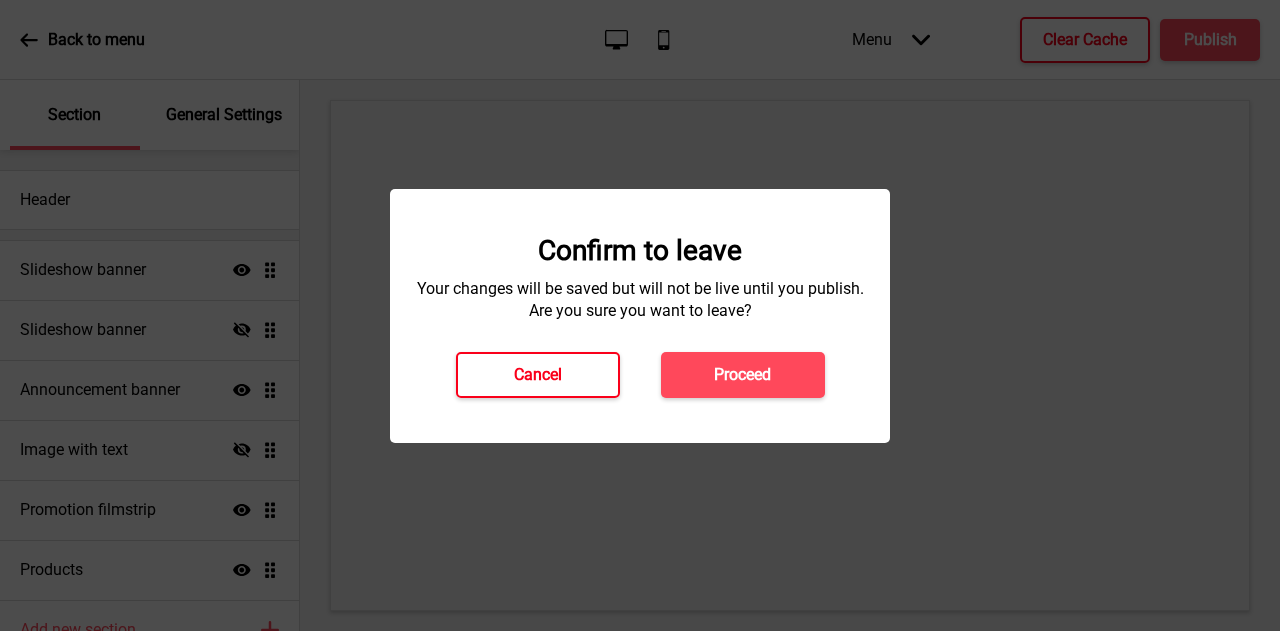 click on "Cancel" at bounding box center (538, 375) 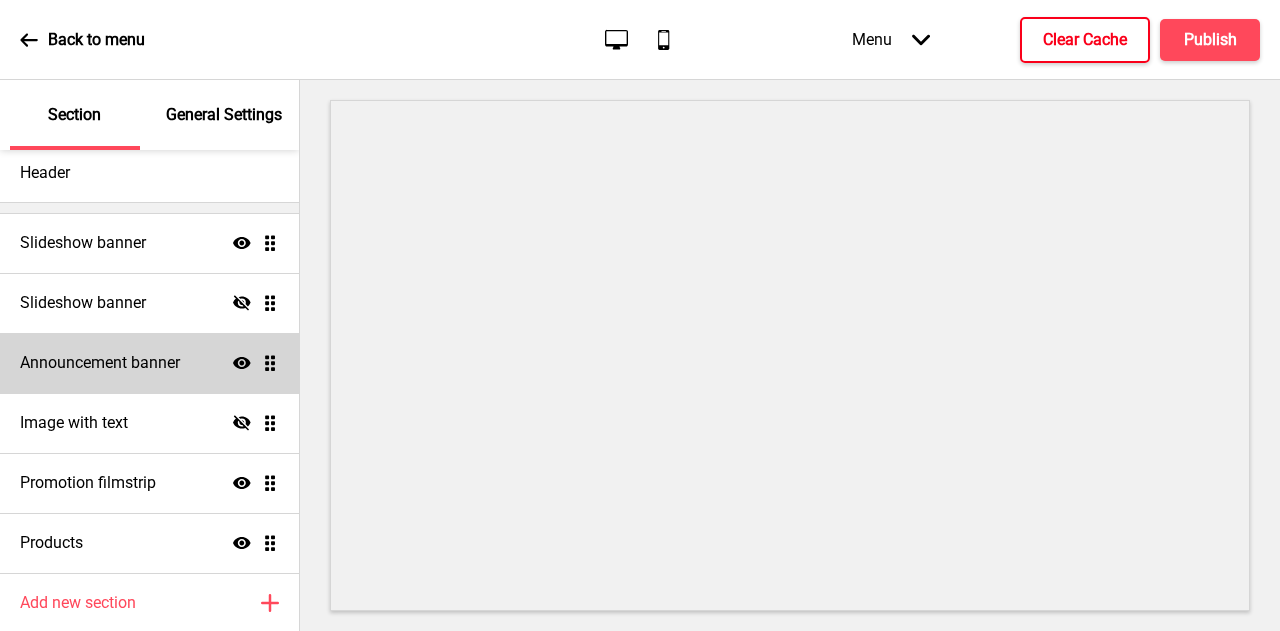 scroll, scrollTop: 0, scrollLeft: 0, axis: both 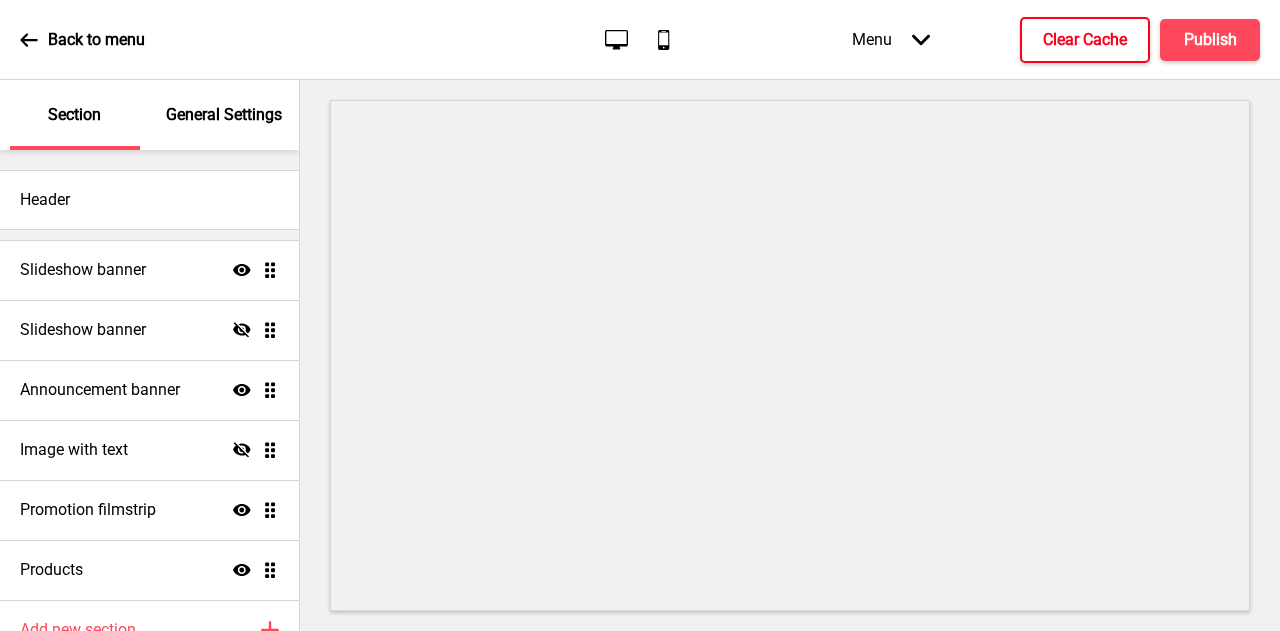 click at bounding box center (921, 39) 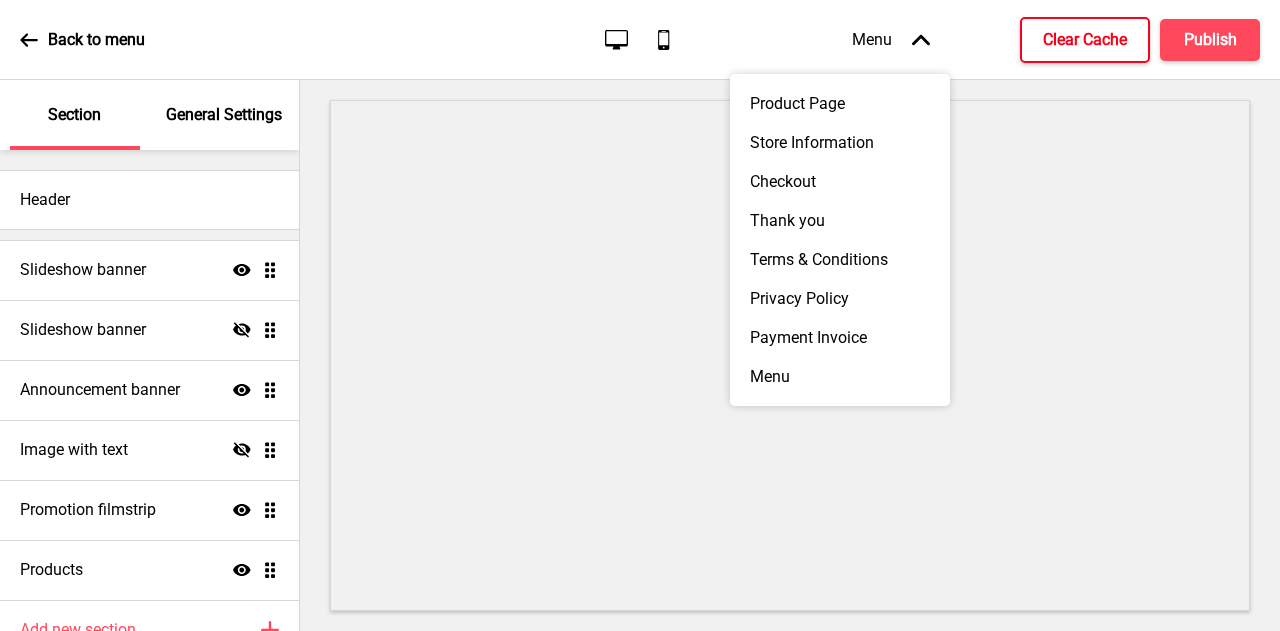 click on "Arrow up" at bounding box center [921, 40] 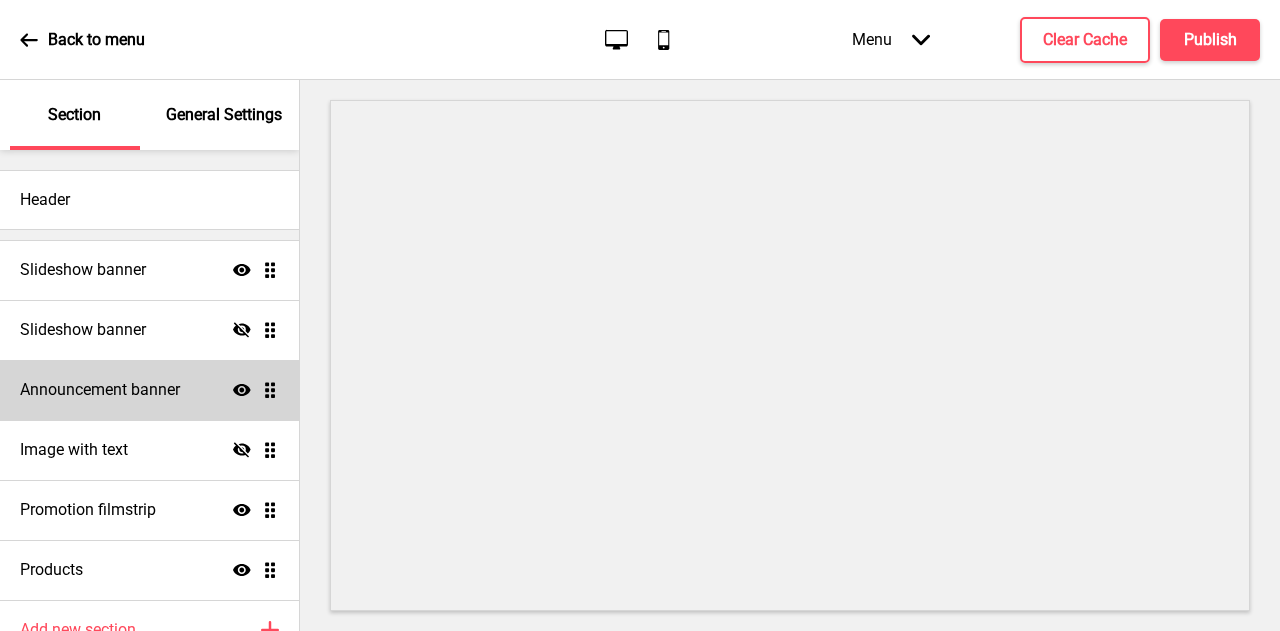 scroll, scrollTop: 0, scrollLeft: 0, axis: both 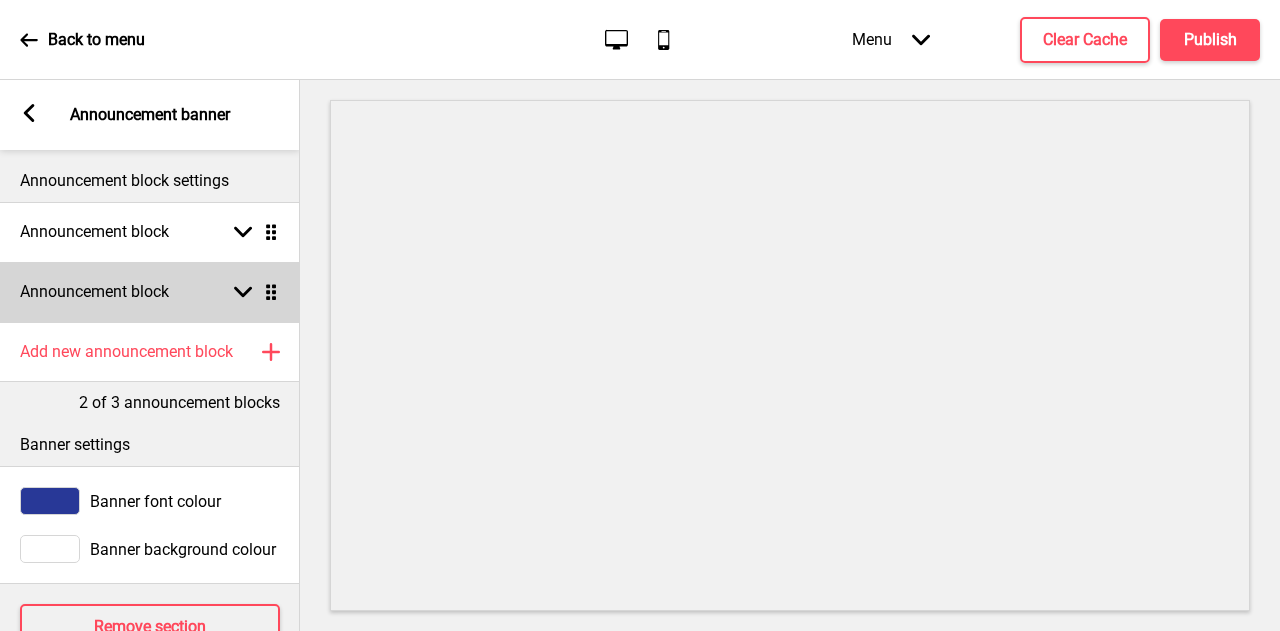click on "Arrow down Drag" at bounding box center [252, 292] 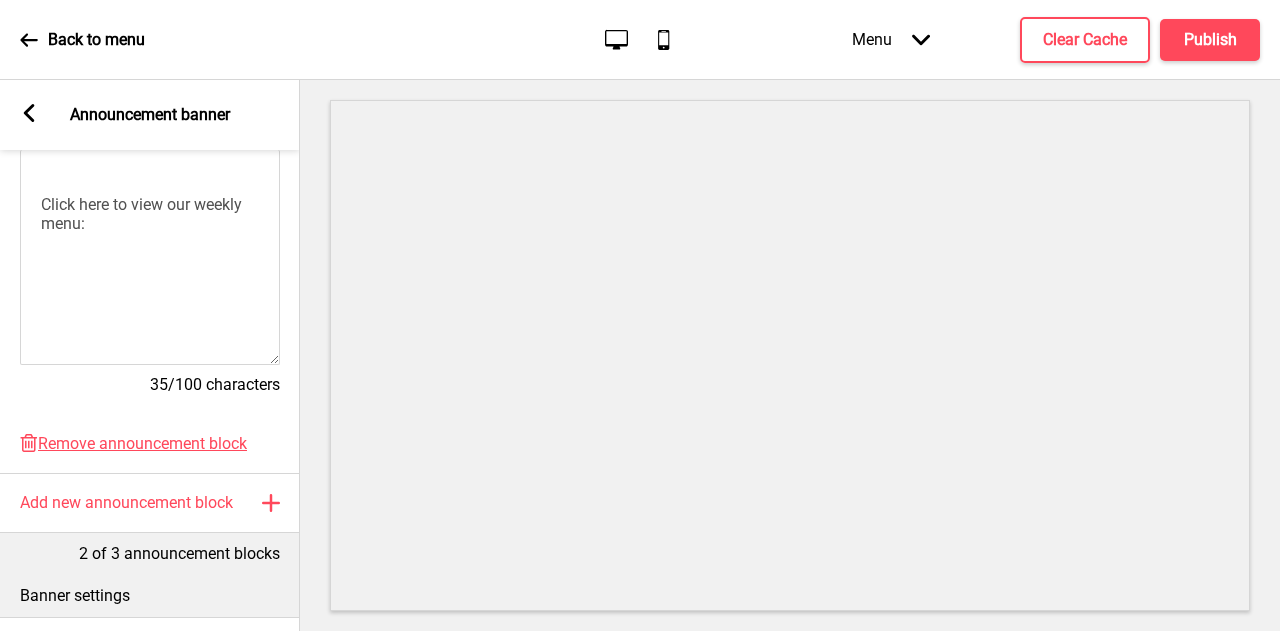 scroll, scrollTop: 400, scrollLeft: 0, axis: vertical 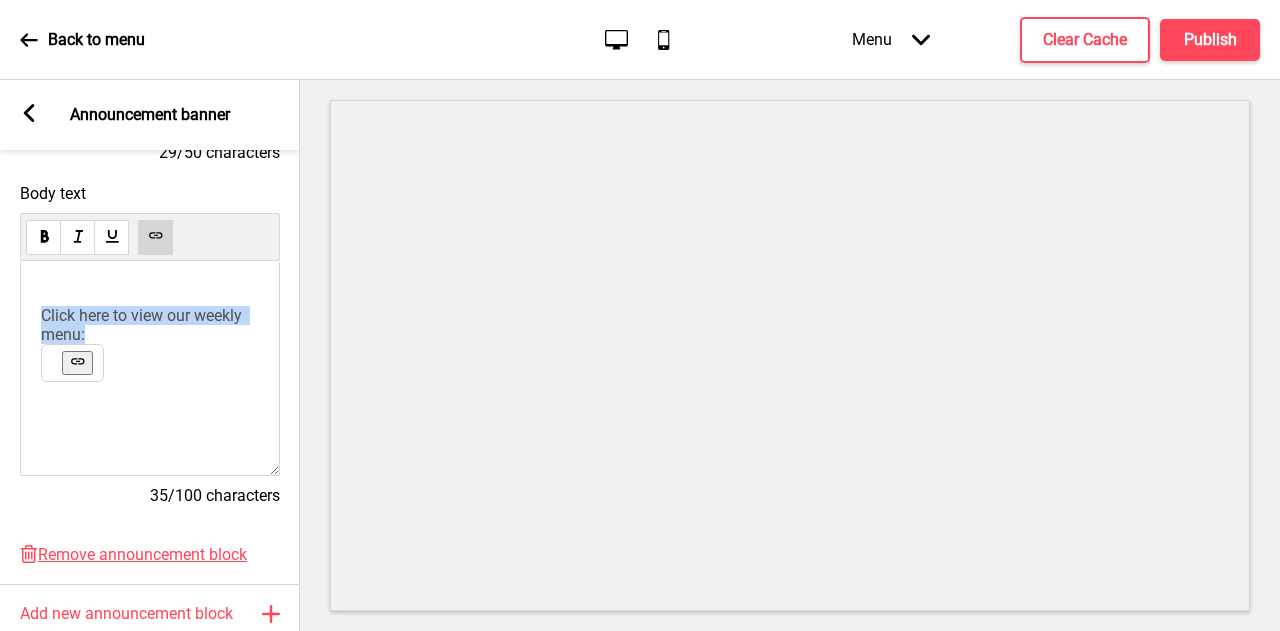 drag, startPoint x: 84, startPoint y: 344, endPoint x: 32, endPoint y: 329, distance: 54.120235 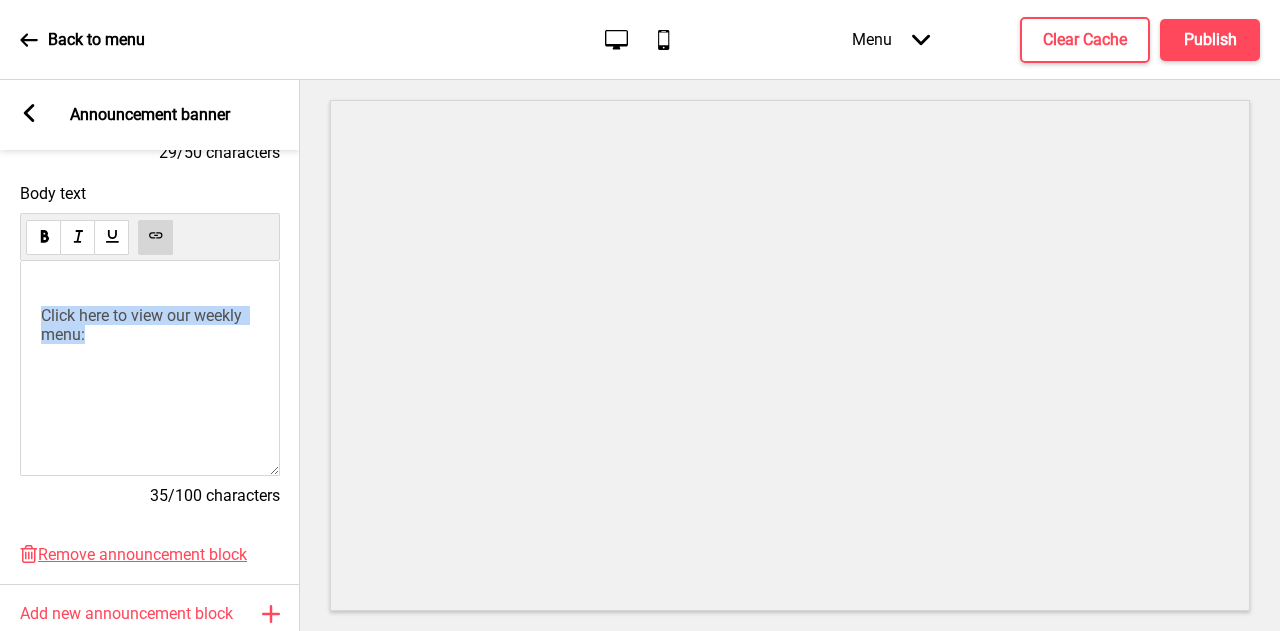click at bounding box center [155, 235] 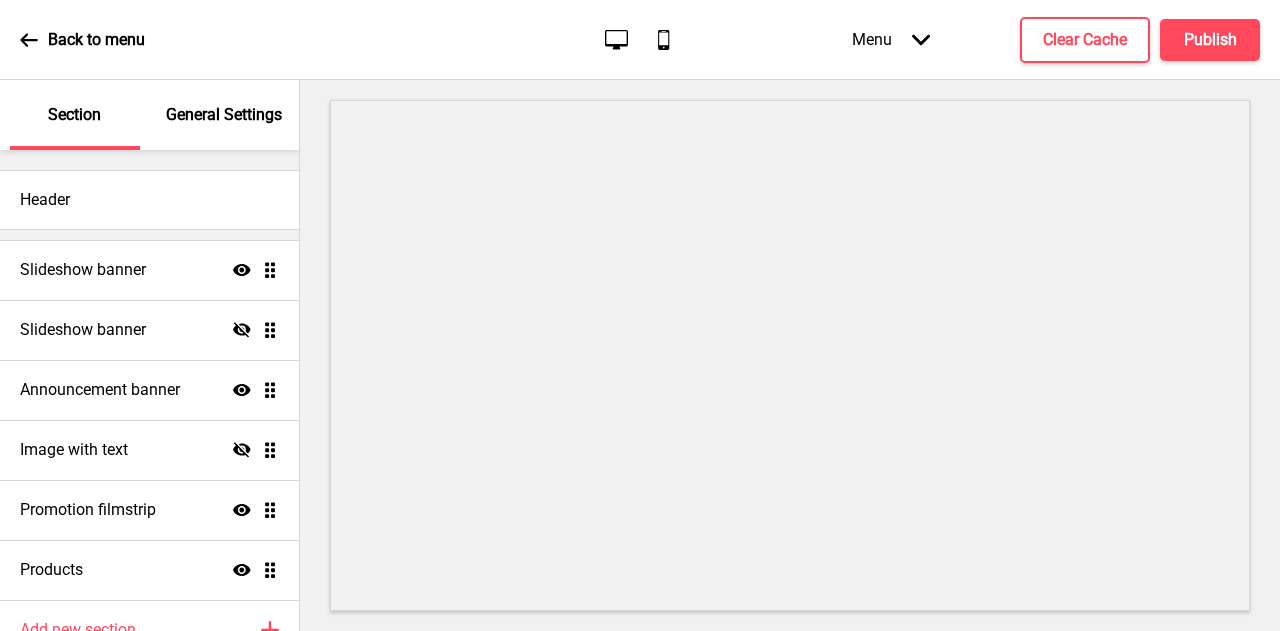 scroll, scrollTop: 0, scrollLeft: 0, axis: both 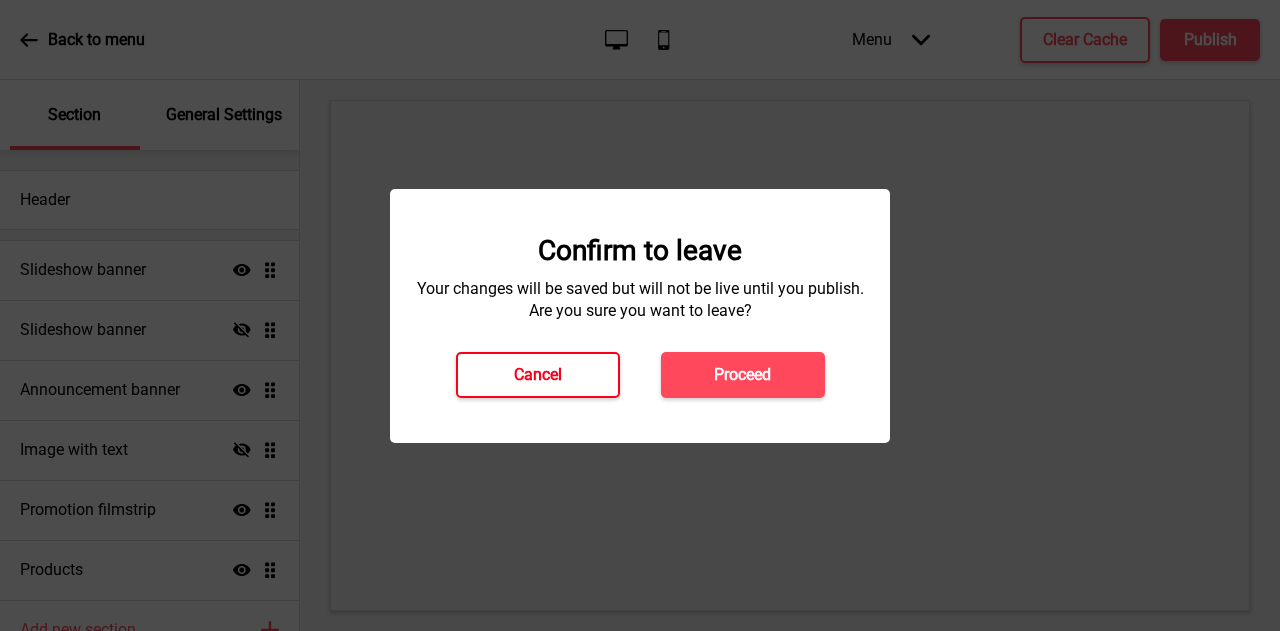 click on "Cancel" at bounding box center [538, 375] 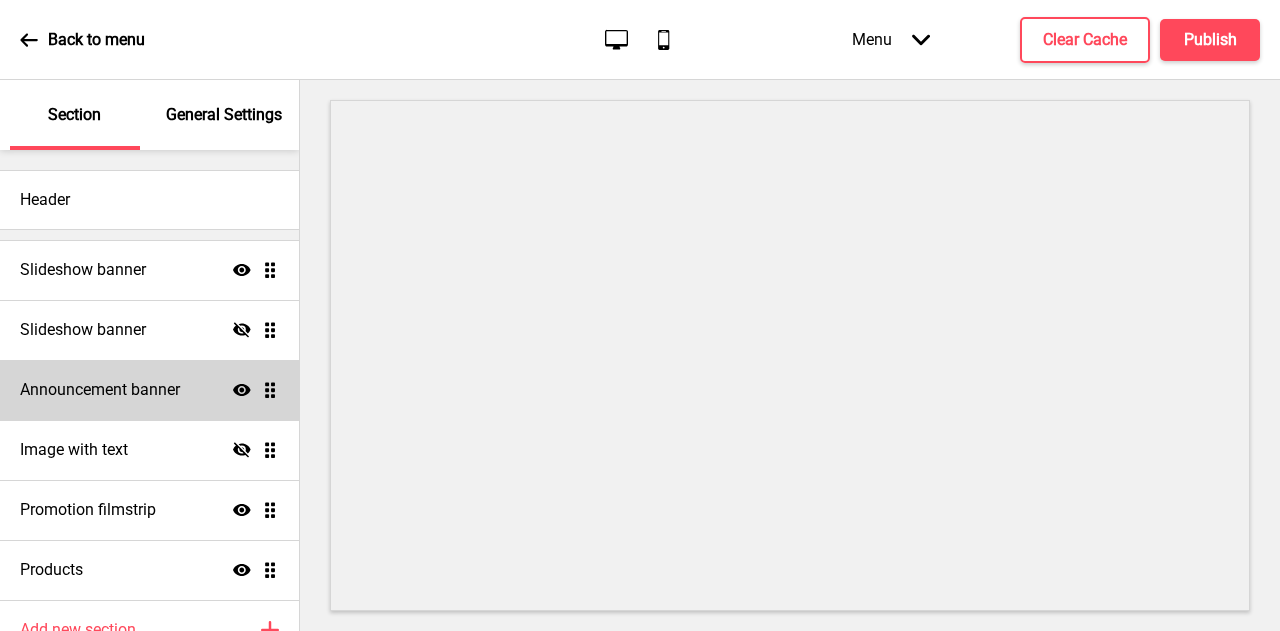 click on "Show" at bounding box center (242, 270) 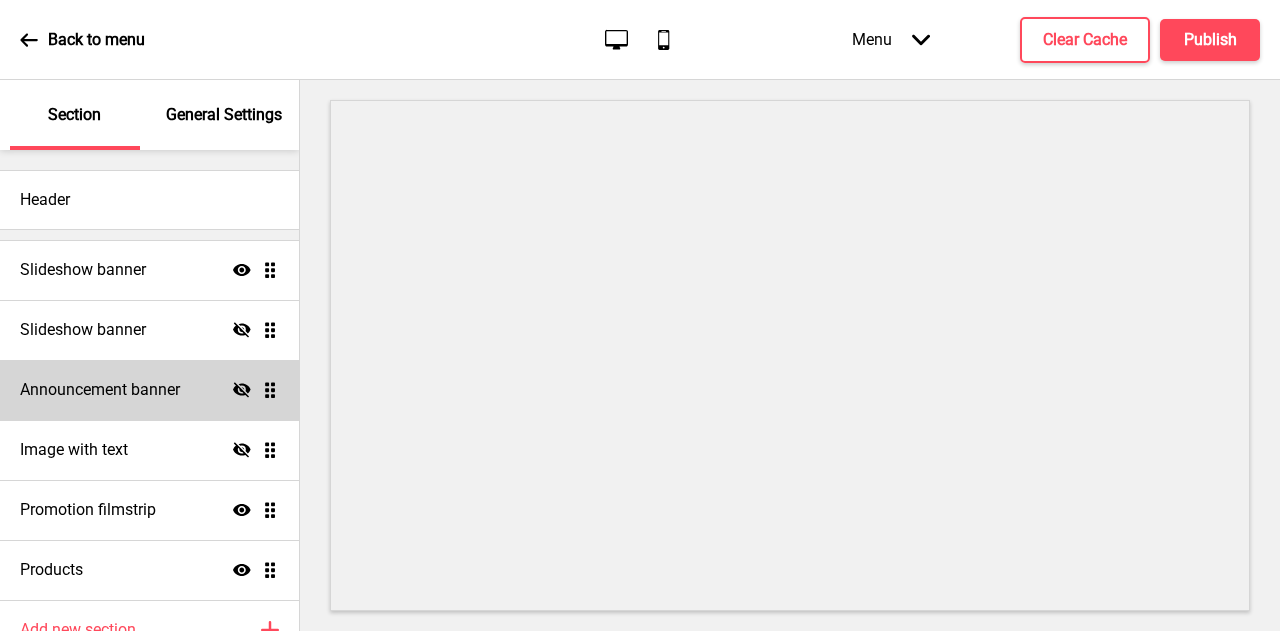 click on "Hide" at bounding box center [242, 270] 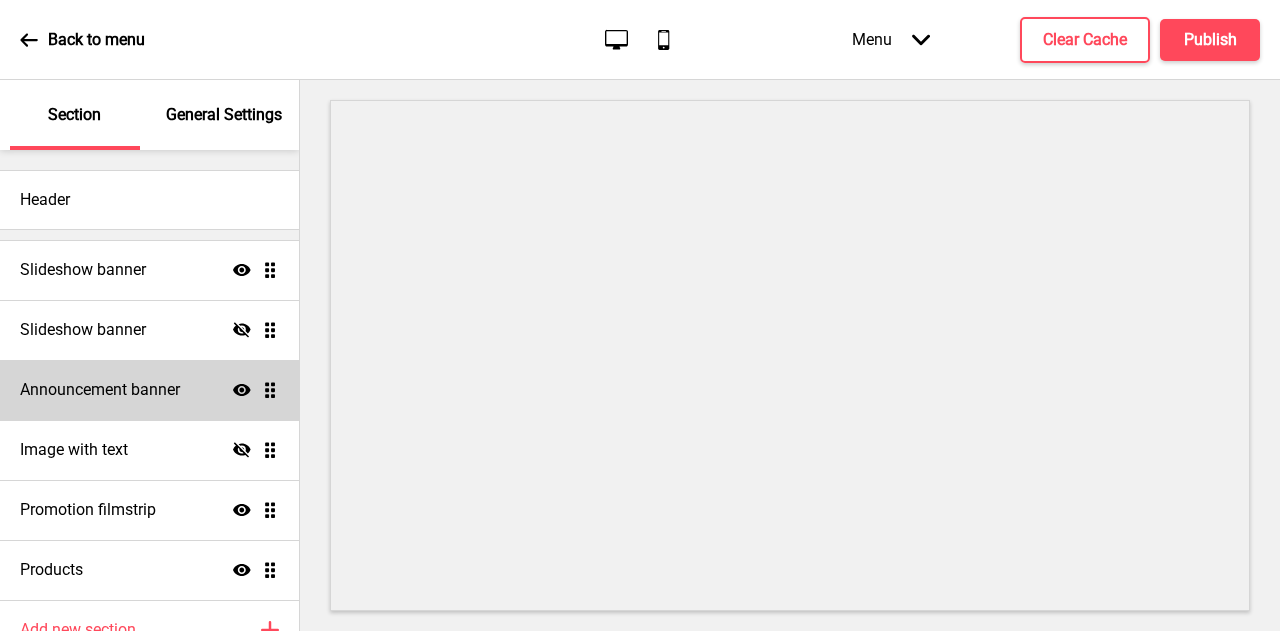 click on "Slideshow banner Show Drag Slideshow banner Hide Drag Announcement banner Show Drag Image with text Hide Drag Promotion filmstrip Show Drag Products Show Drag" at bounding box center [149, 420] 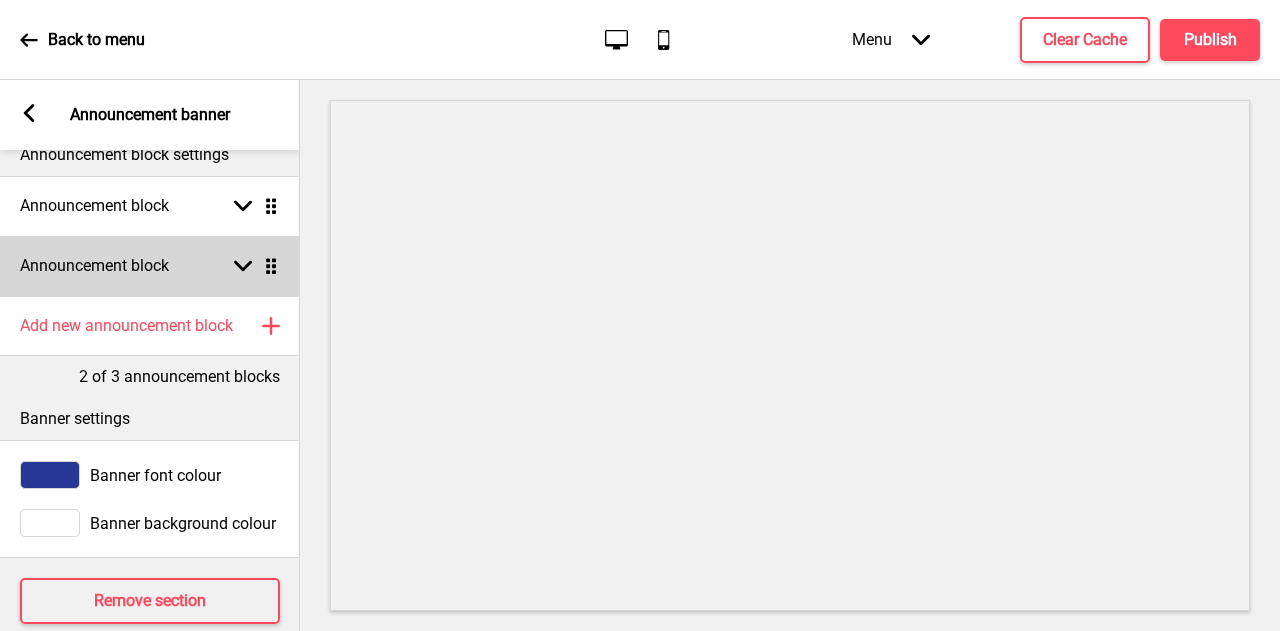 scroll, scrollTop: 0, scrollLeft: 0, axis: both 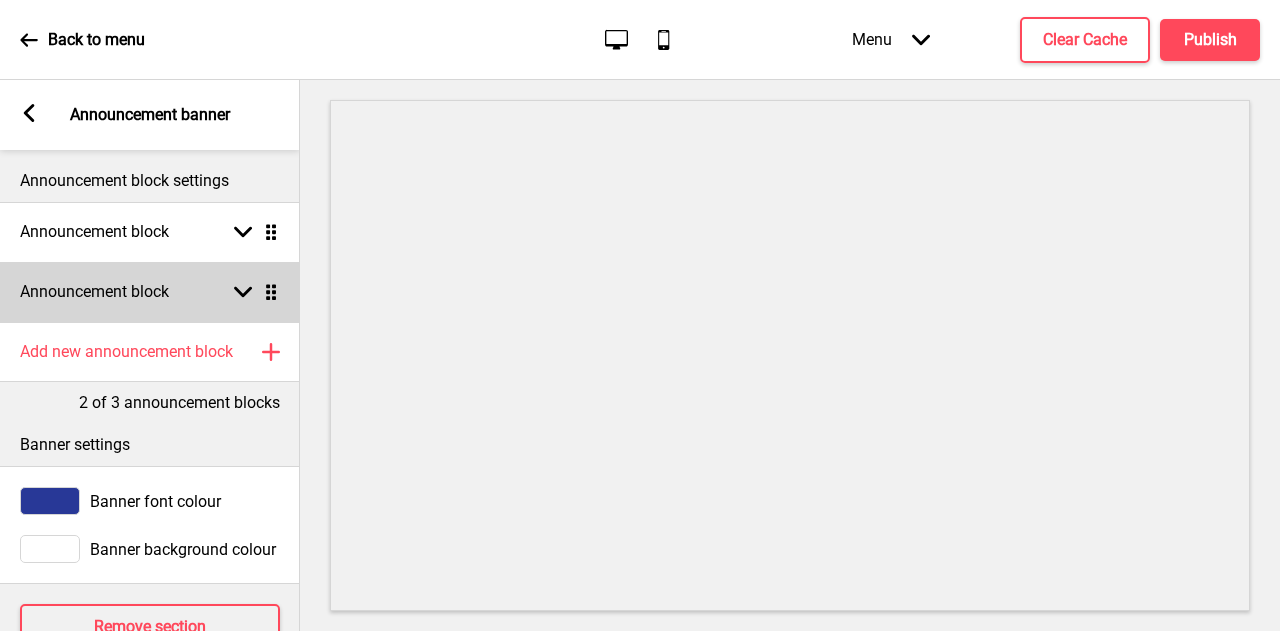 click at bounding box center [243, 292] 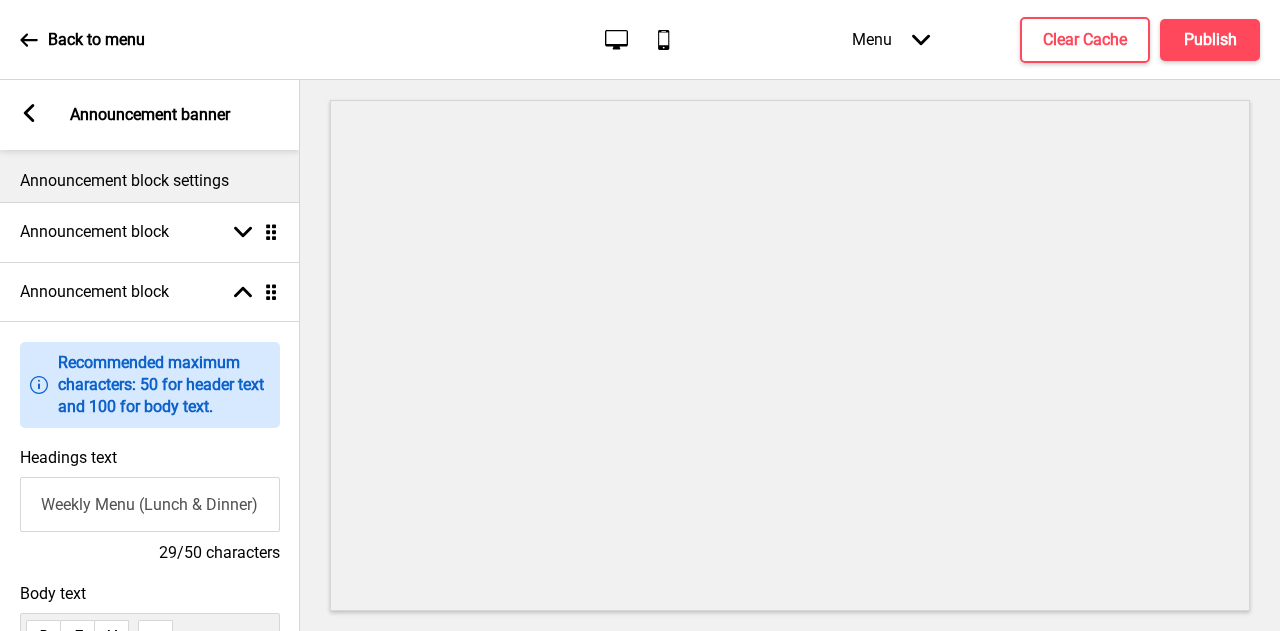 scroll, scrollTop: 200, scrollLeft: 0, axis: vertical 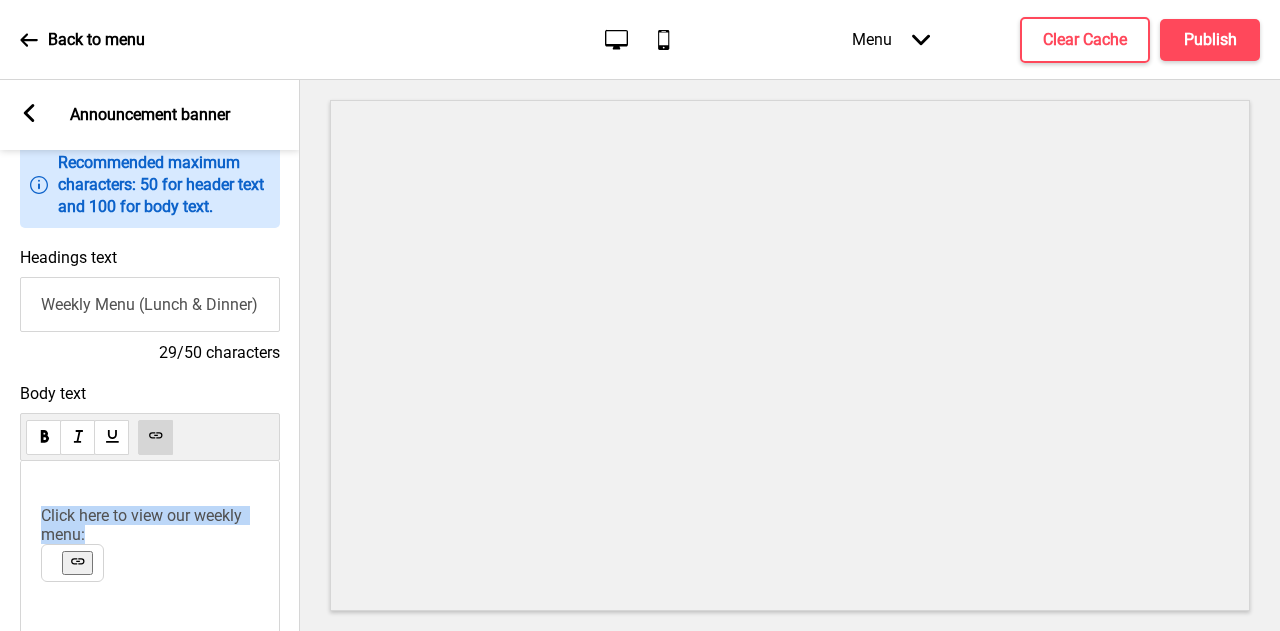 drag, startPoint x: 45, startPoint y: 523, endPoint x: 96, endPoint y: 560, distance: 63.007935 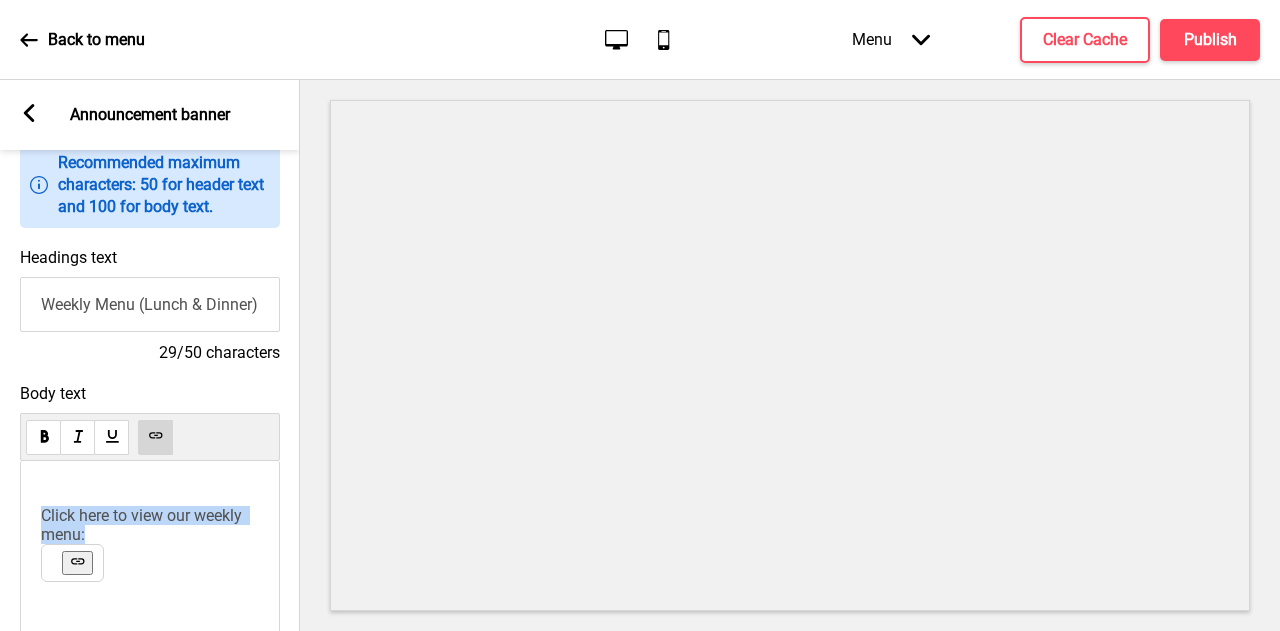 click on "Click here to view our weekly menu:" at bounding box center (143, 525) 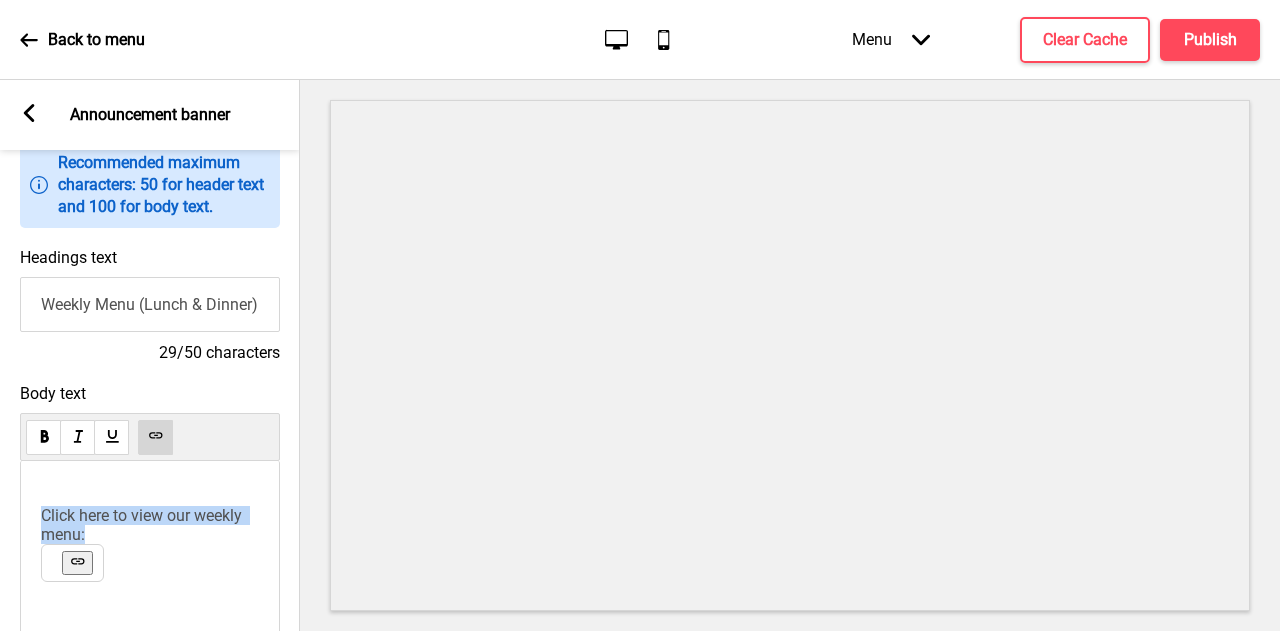 click at bounding box center [77, 561] 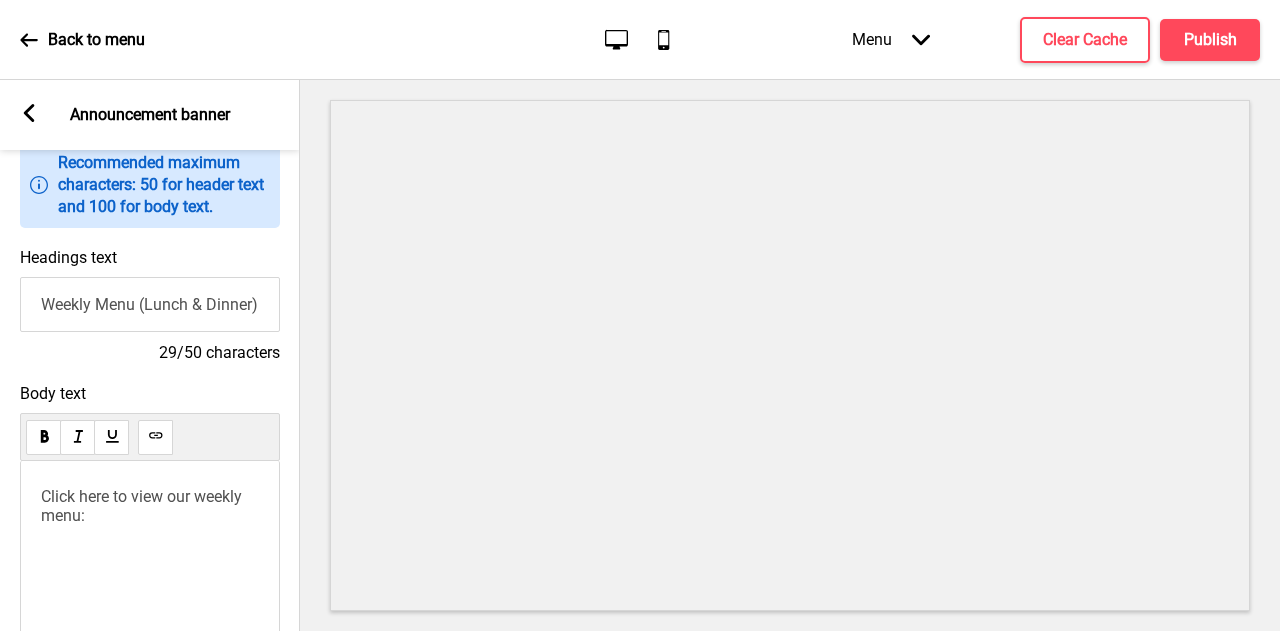 click on "Click here to view our weekly menu:" at bounding box center (143, 506) 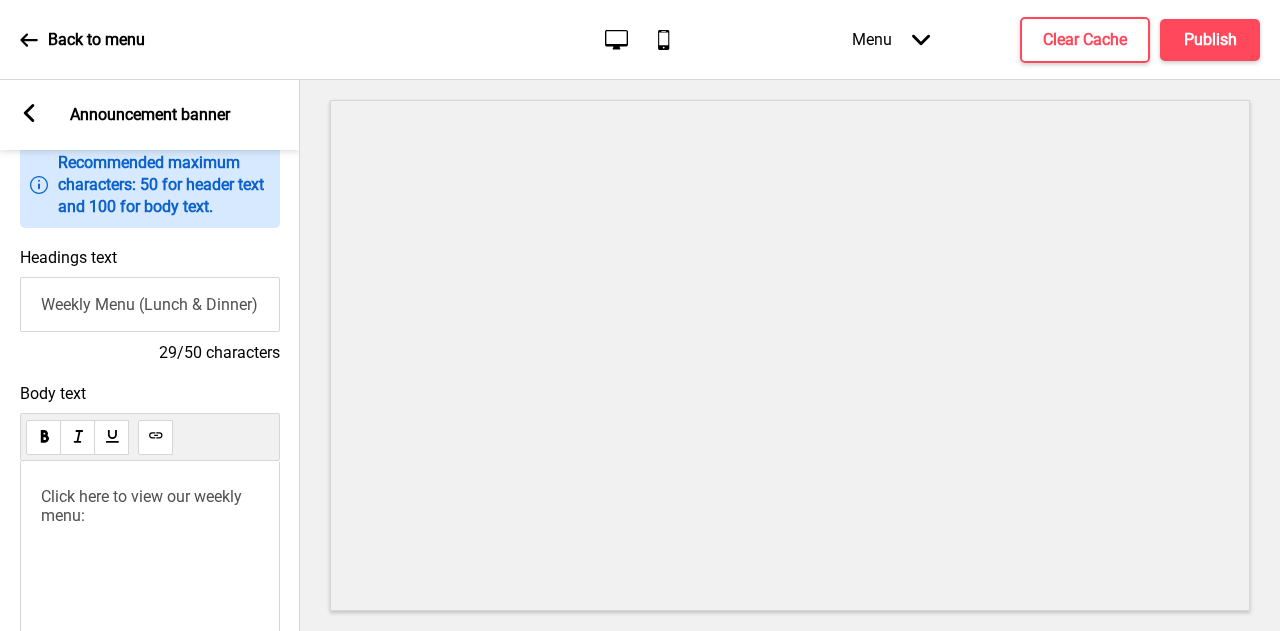 drag, startPoint x: 42, startPoint y: 527, endPoint x: 92, endPoint y: 550, distance: 55.03635 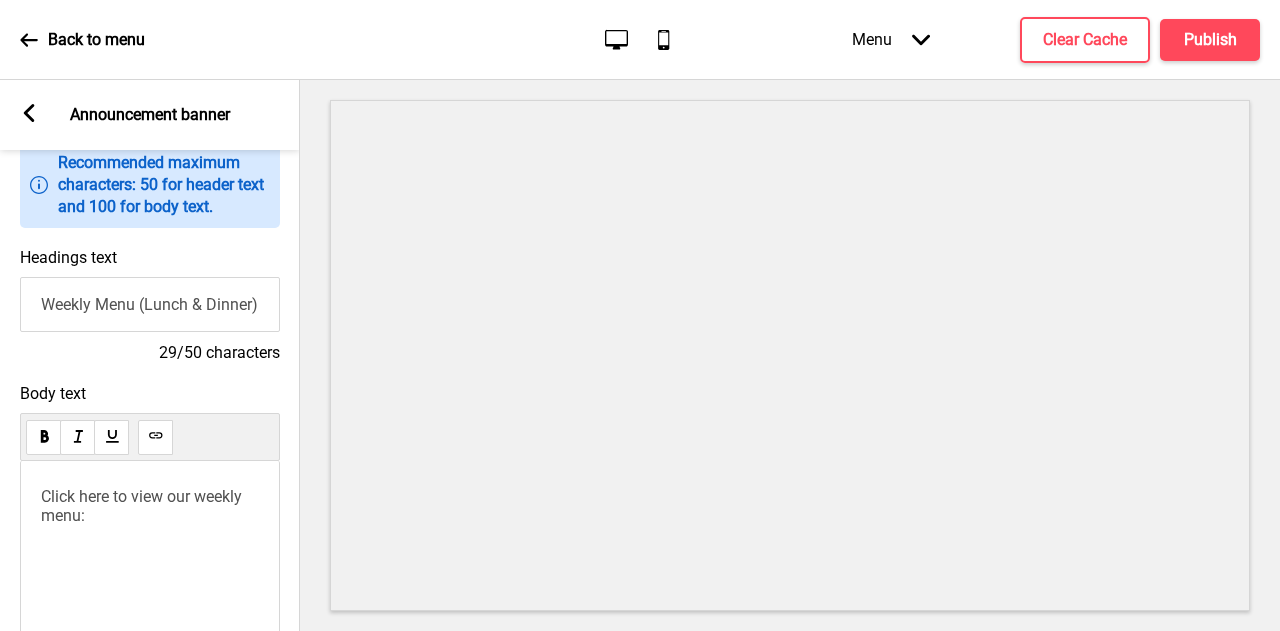 click on "Click here to view our weekly menu:" at bounding box center [150, 506] 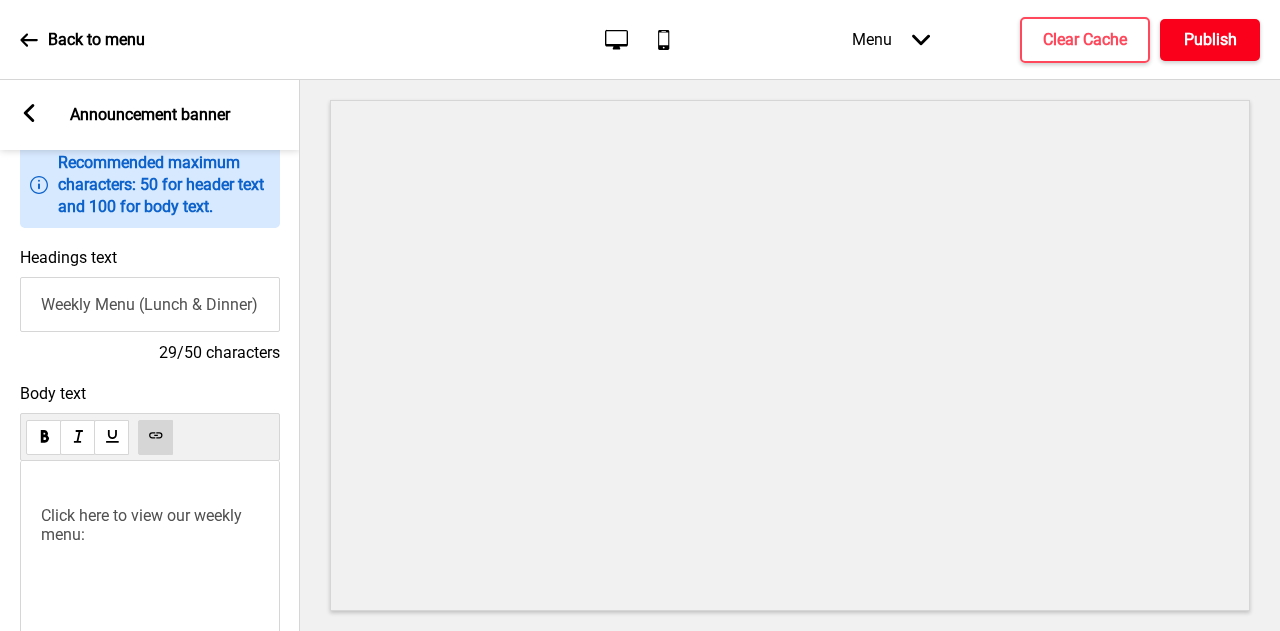 click on "Publish" at bounding box center (1210, 40) 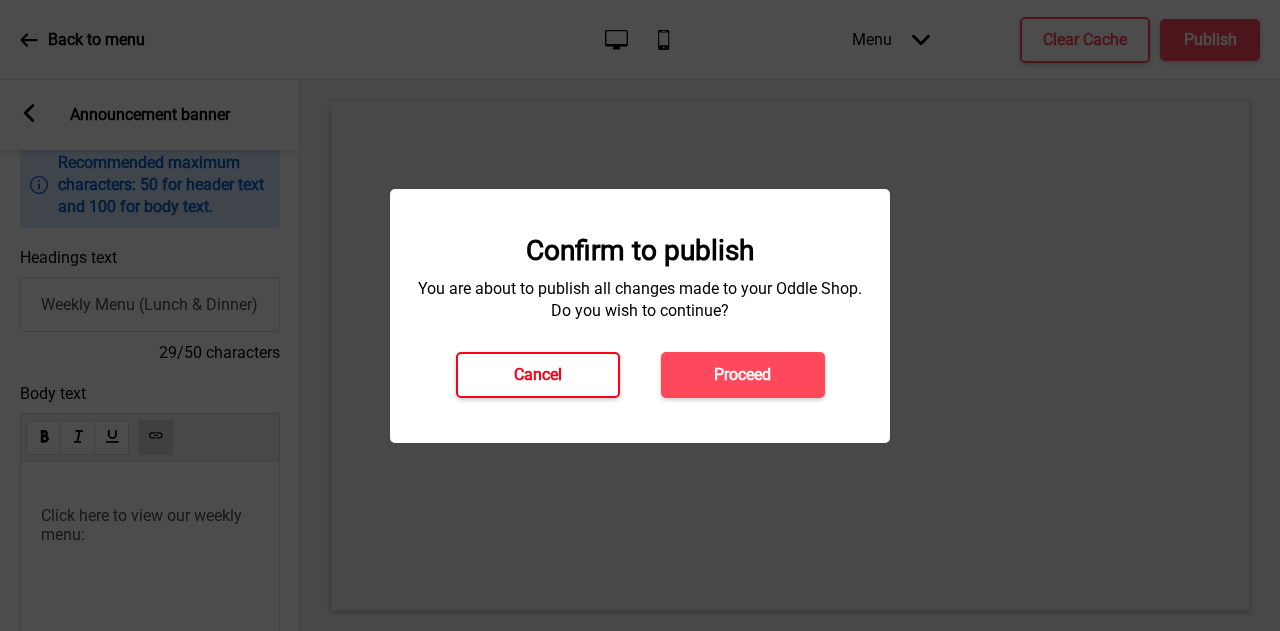 click on "Cancel" at bounding box center [538, 375] 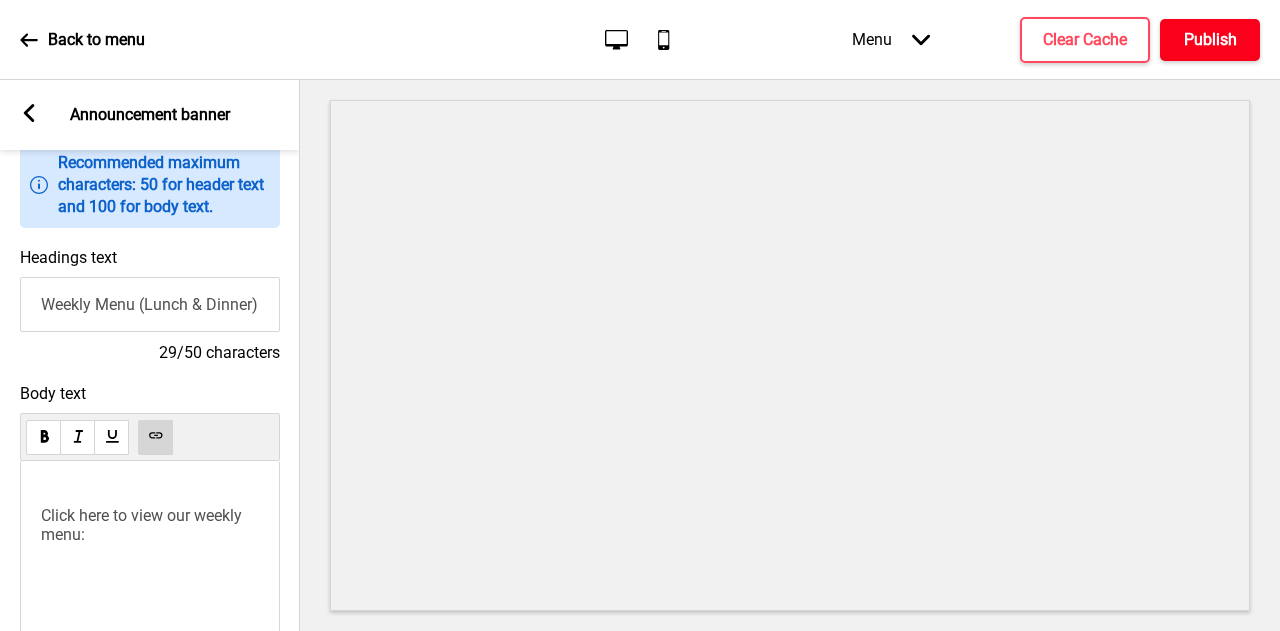 click on "Publish" at bounding box center [1210, 40] 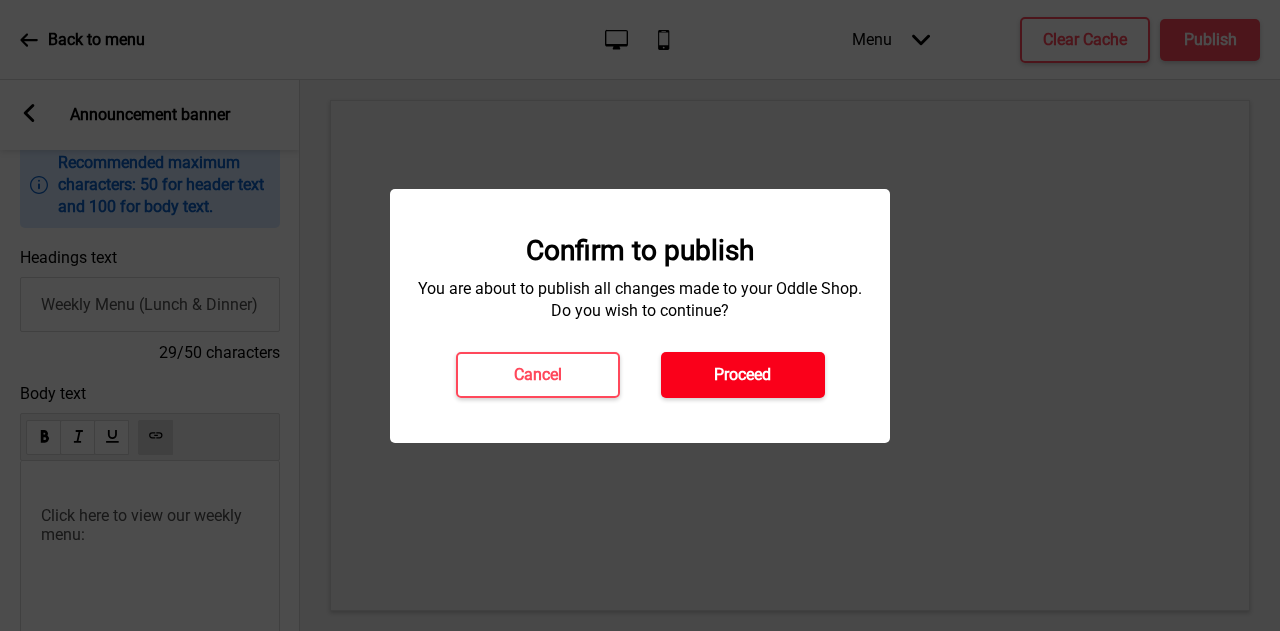 click on "Proceed" at bounding box center (743, 375) 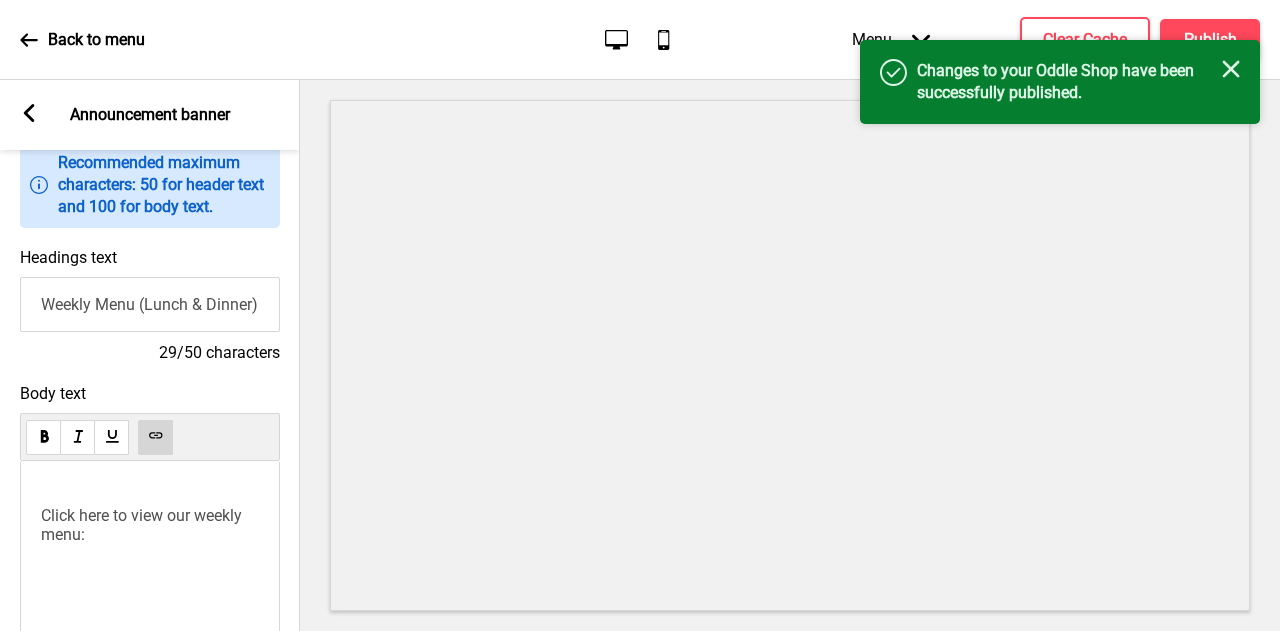 click on "Success Changes to your Oddle Shop have been successfully published. Close" at bounding box center (1060, 82) 